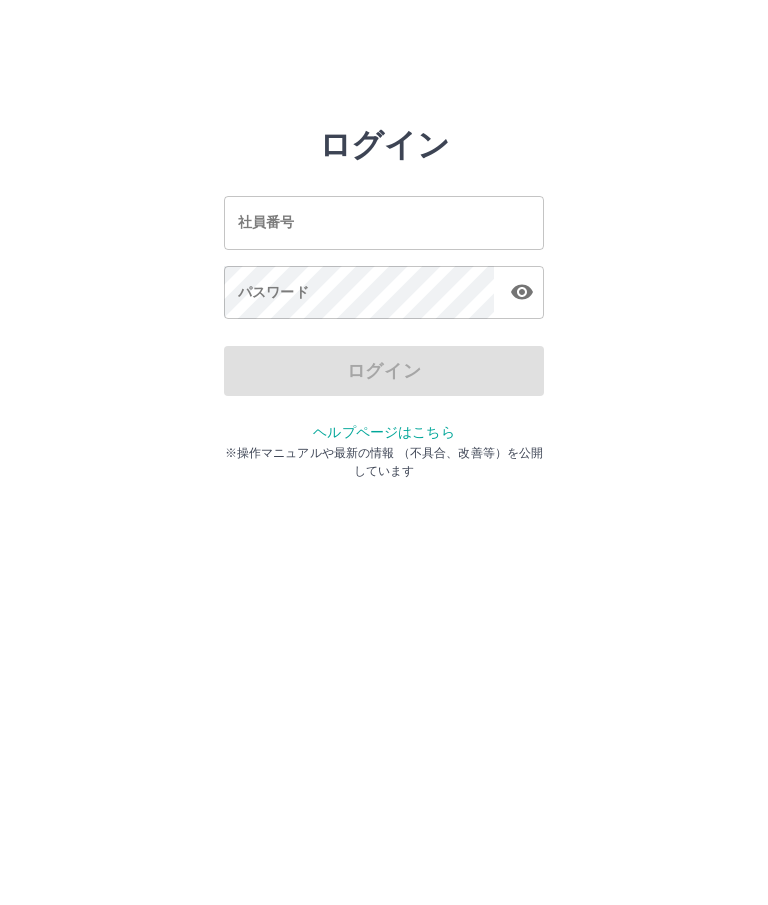 scroll, scrollTop: 0, scrollLeft: 0, axis: both 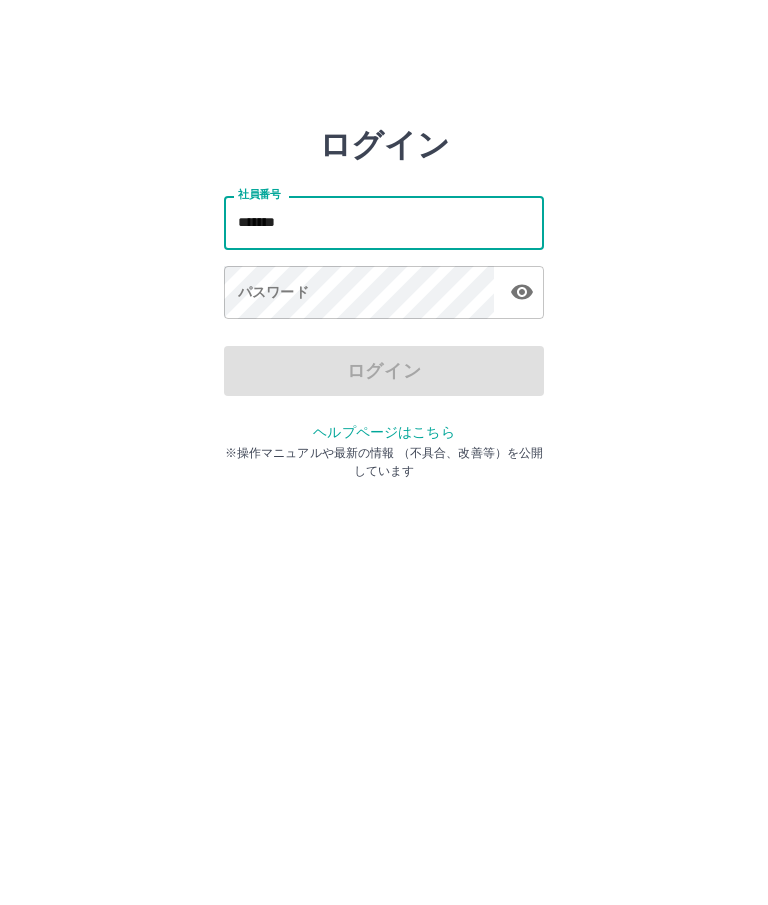 type on "*******" 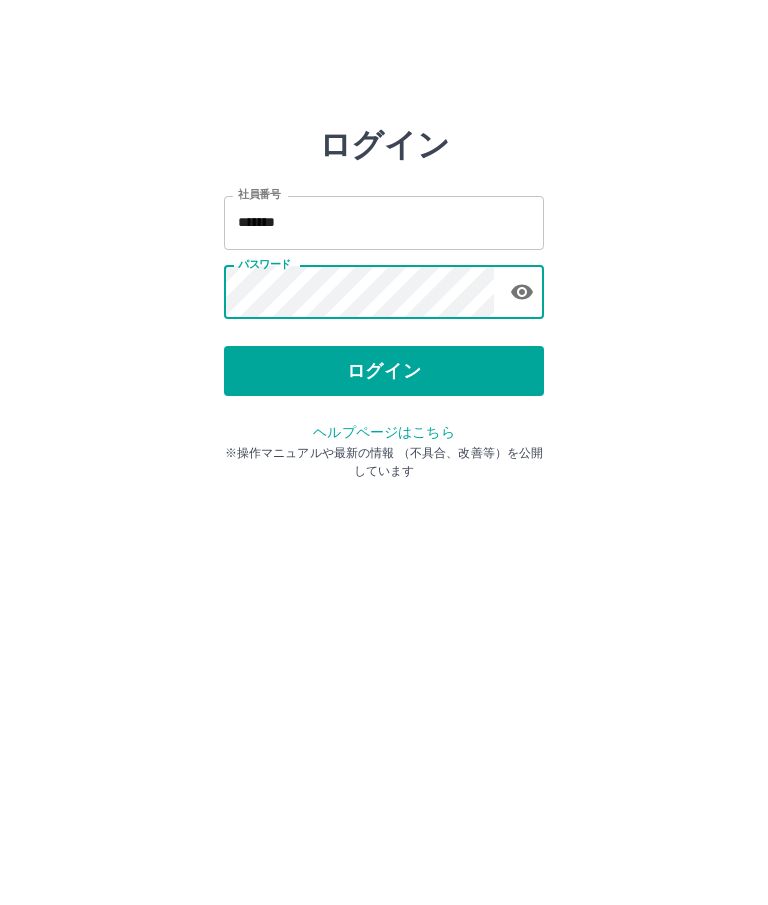 click on "ログイン" at bounding box center [384, 371] 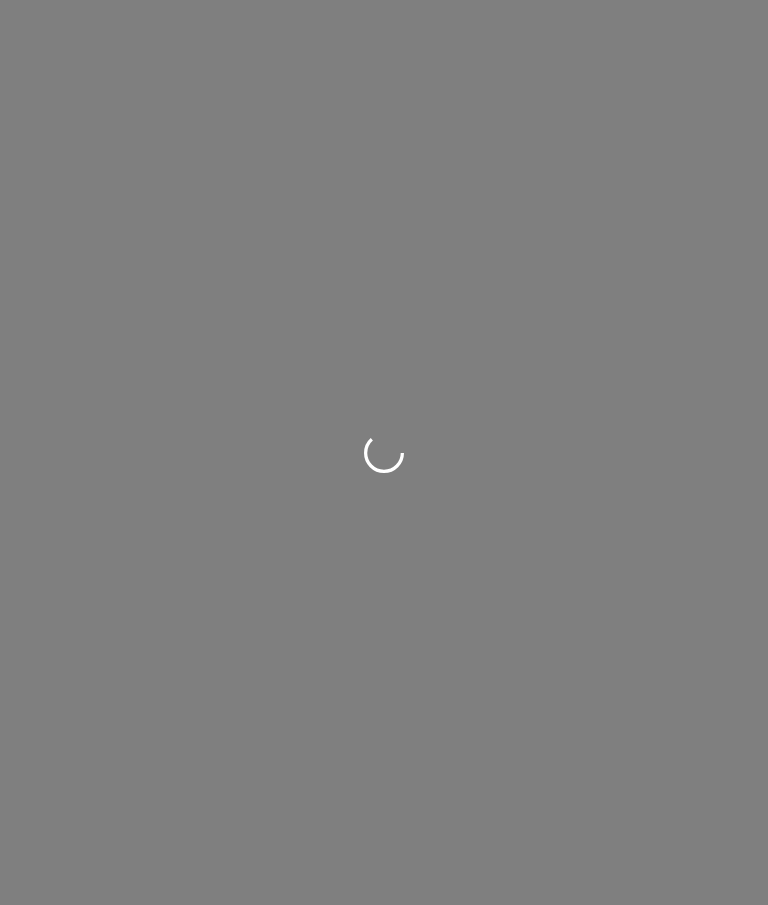 scroll, scrollTop: 0, scrollLeft: 0, axis: both 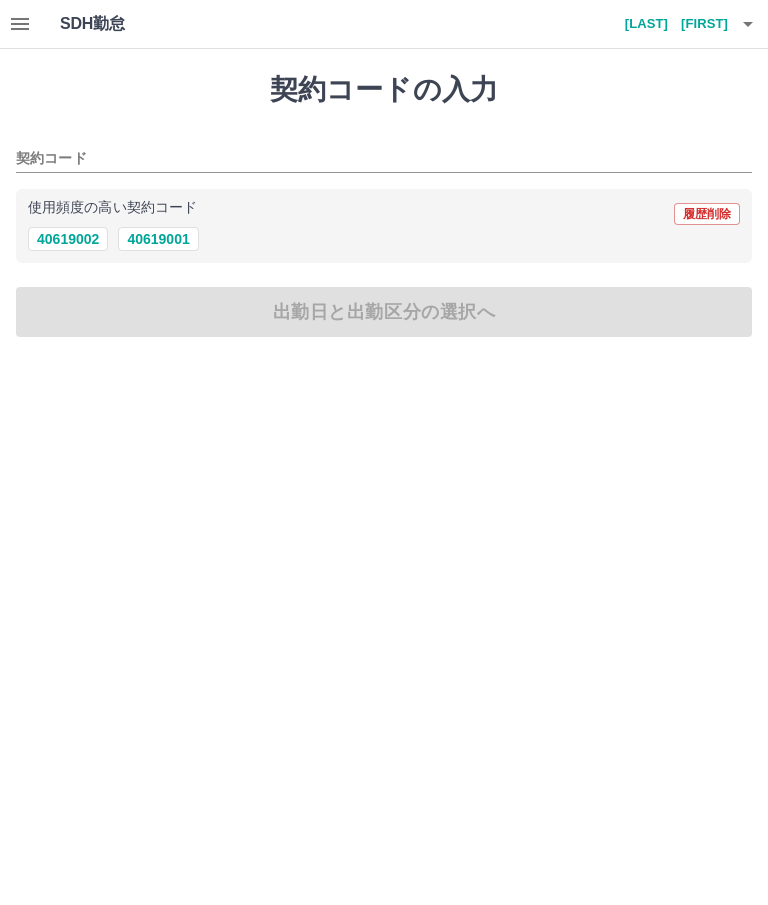 click on "40619001" at bounding box center [158, 239] 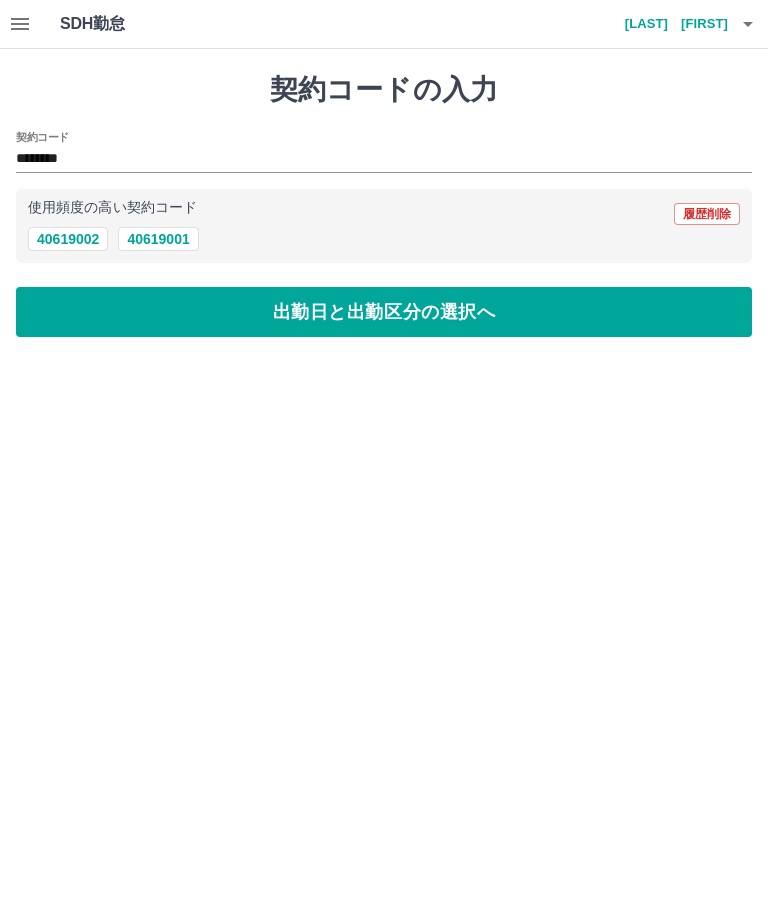 click on "出勤日と出勤区分の選択へ" at bounding box center [384, 312] 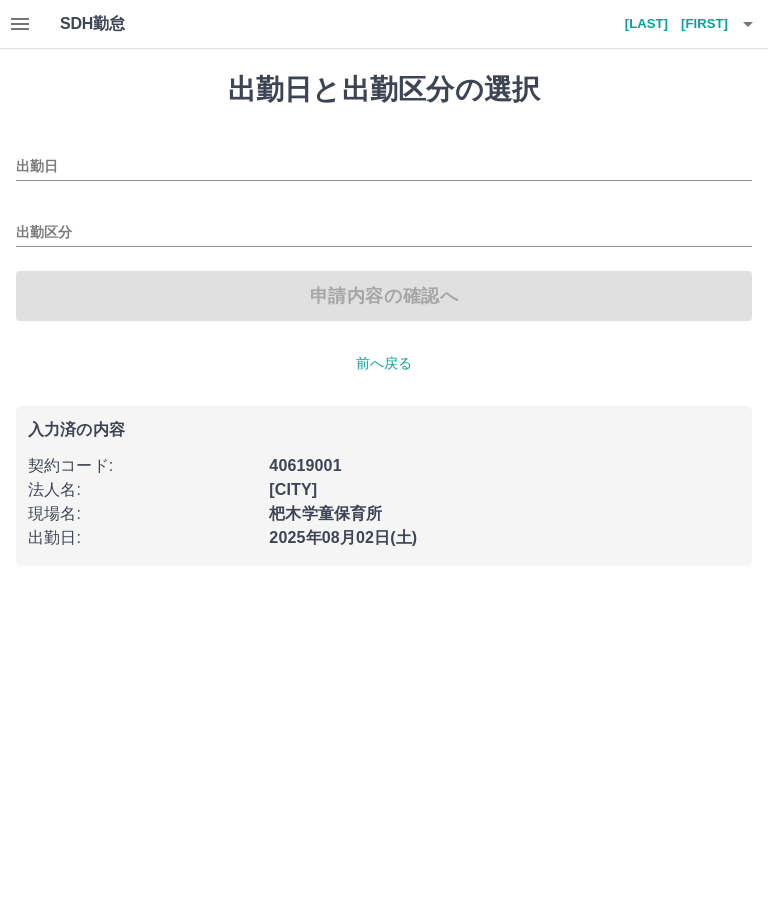 type on "**********" 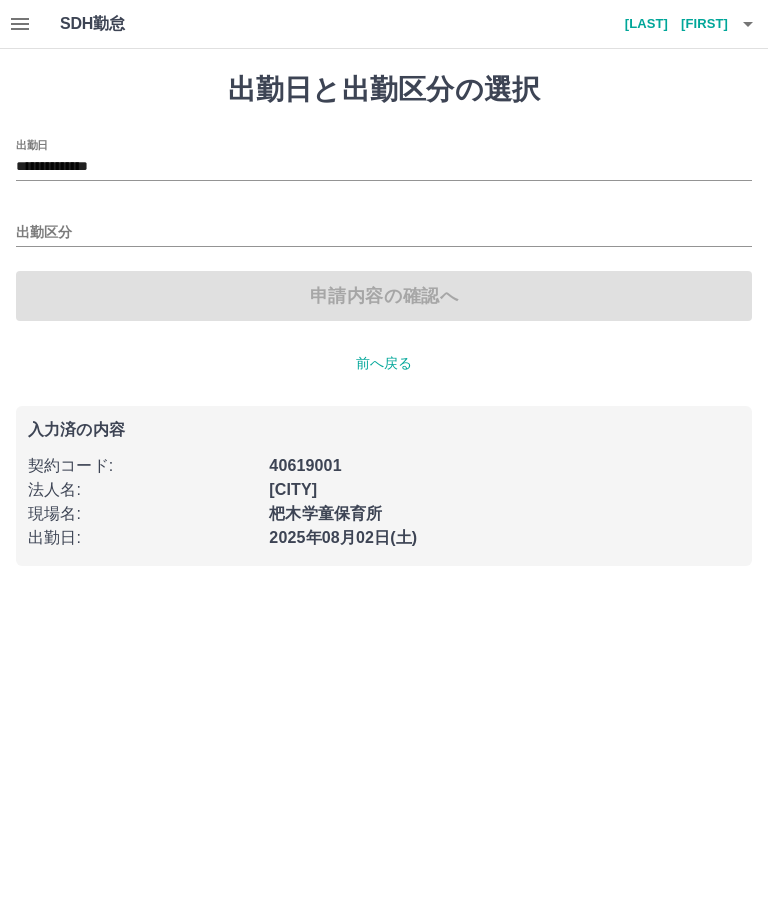 click on "出勤区分" at bounding box center [384, 233] 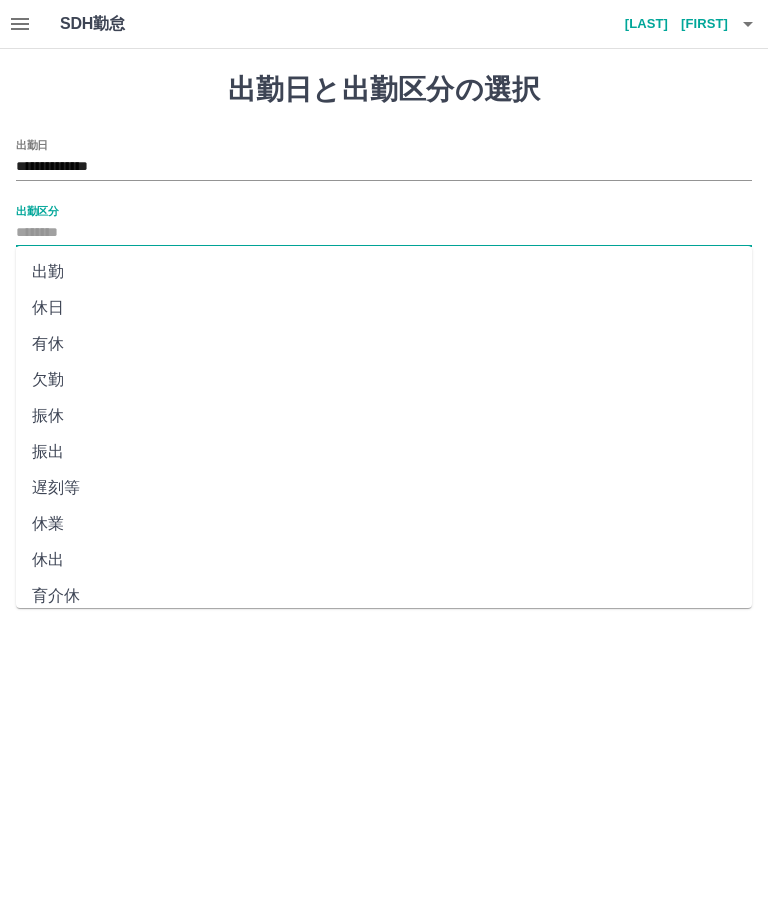click on "出勤" at bounding box center [384, 272] 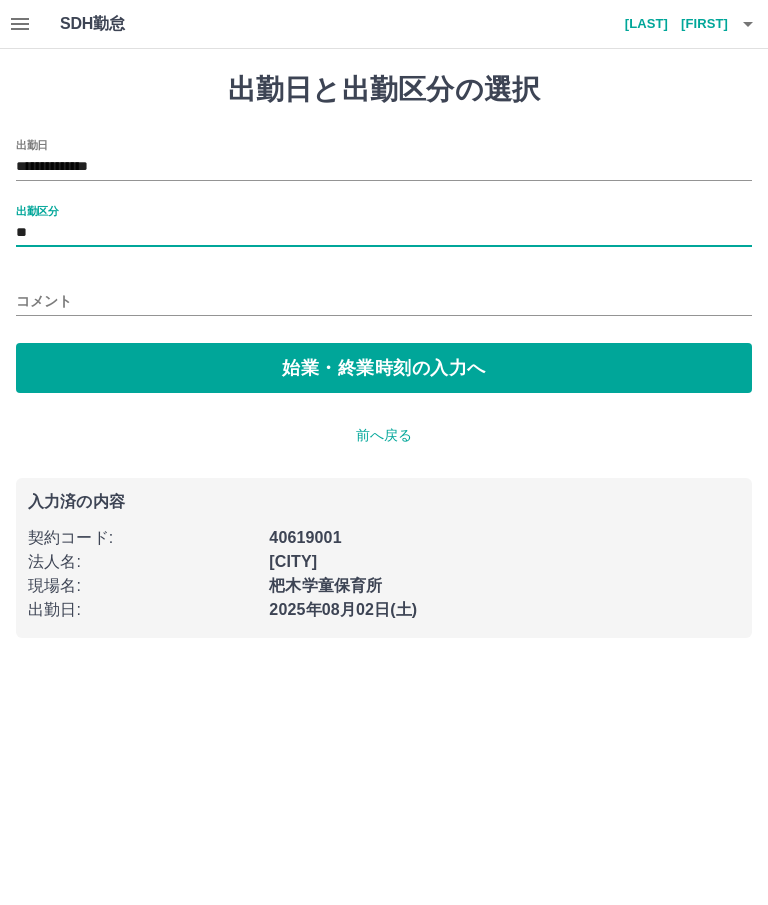click on "始業・終業時刻の入力へ" at bounding box center (384, 368) 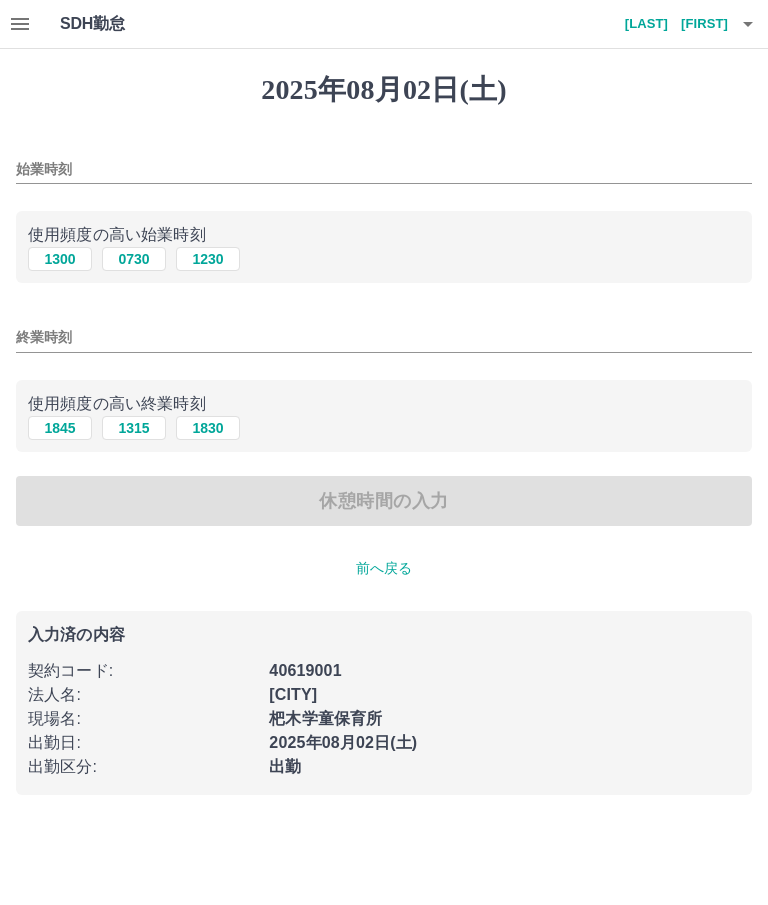 click on "0730" at bounding box center [134, 259] 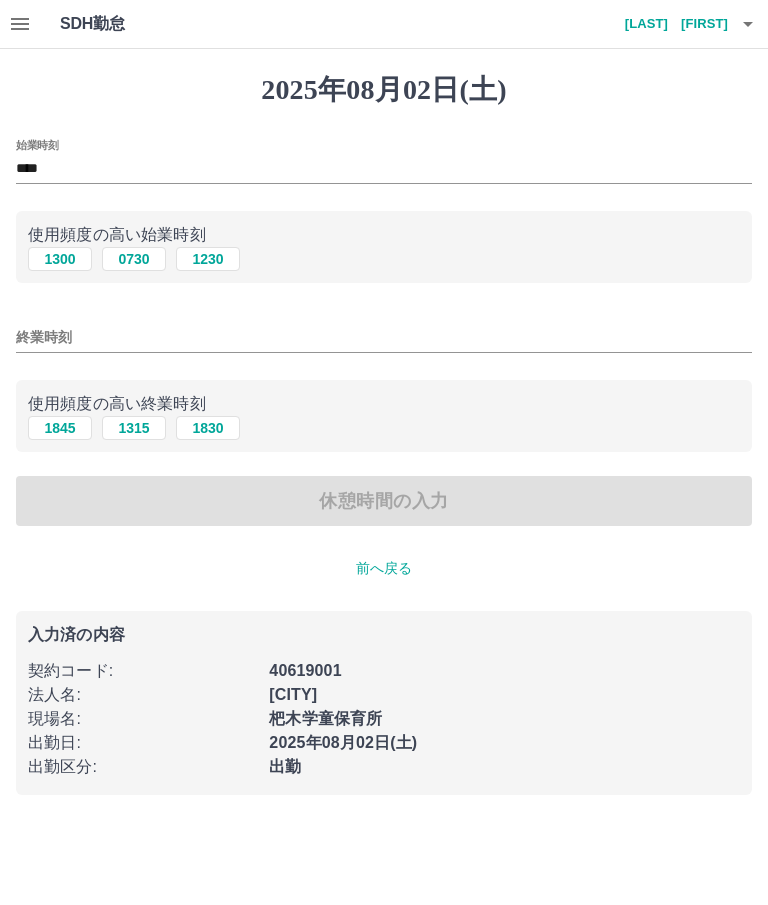 click on "終業時刻" at bounding box center (384, 337) 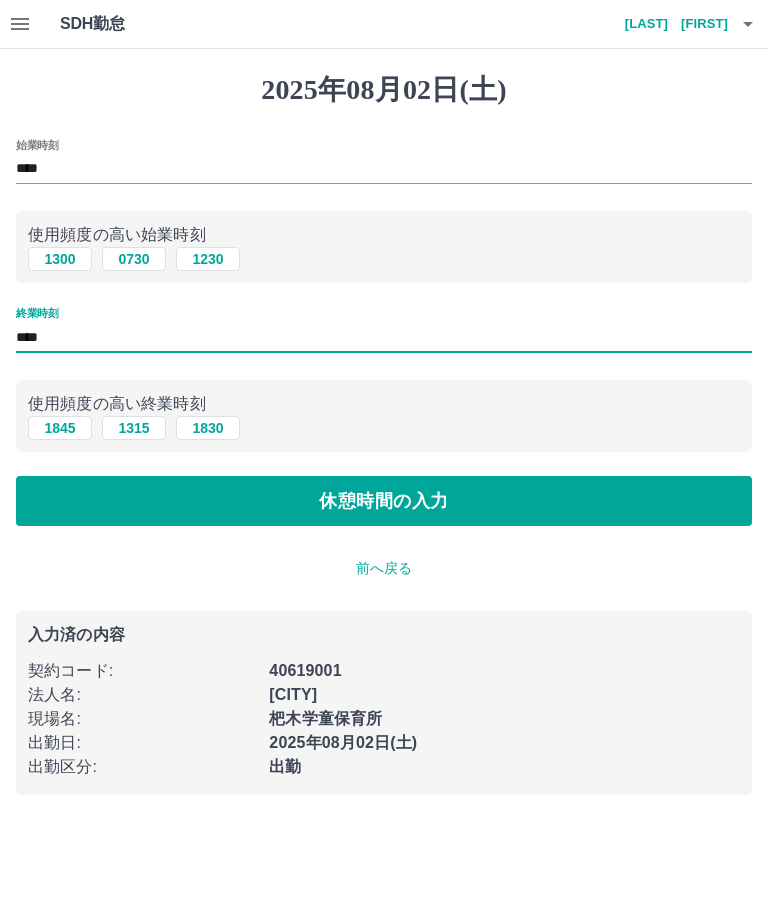 type on "****" 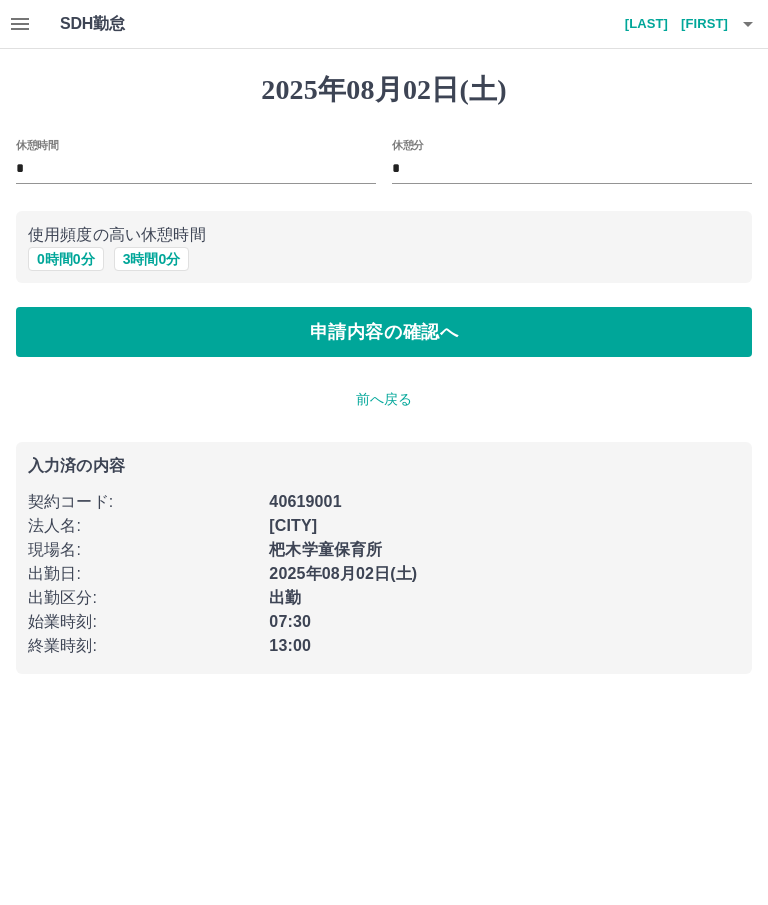click on "申請内容の確認へ" at bounding box center [384, 332] 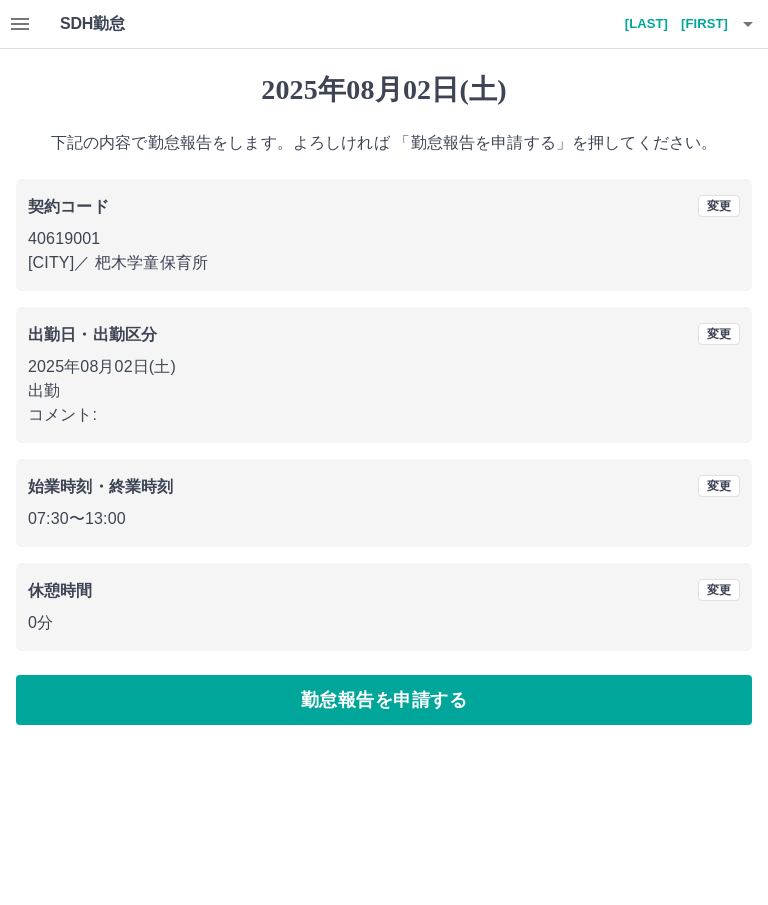 click on "勤怠報告を申請する" at bounding box center (384, 700) 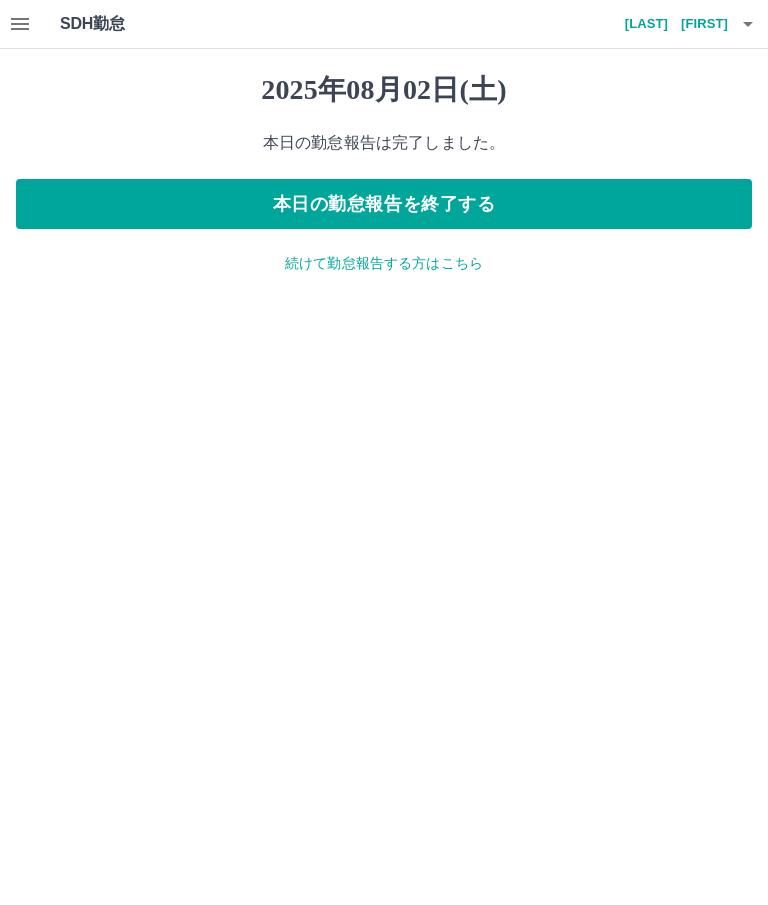 click on "続けて勤怠報告する方はこちら" at bounding box center (384, 263) 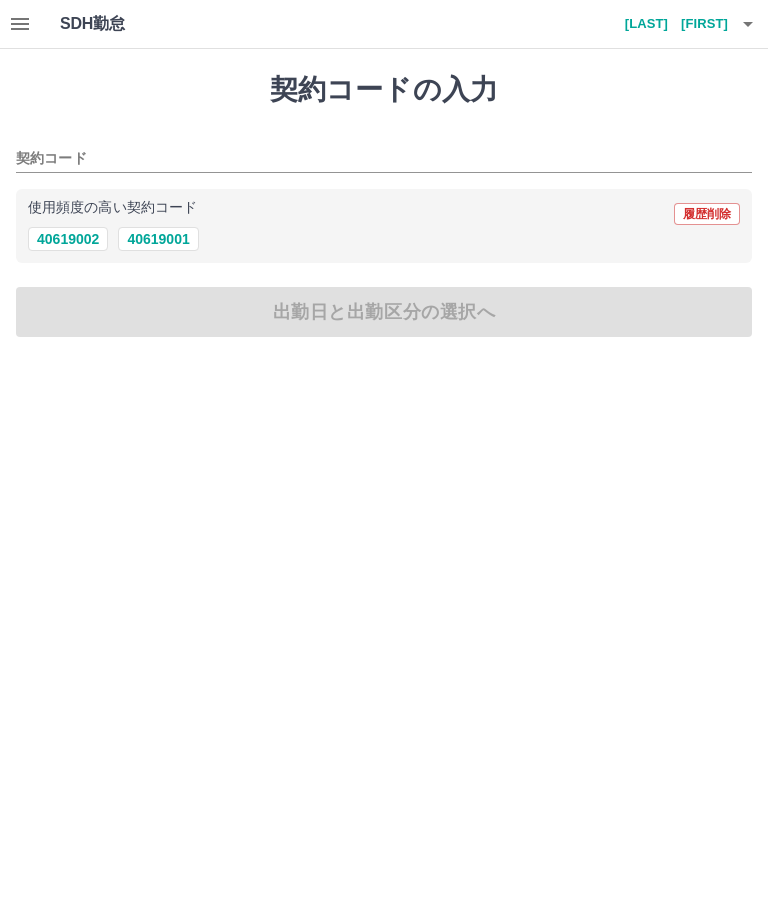 click on "40619001" at bounding box center (158, 239) 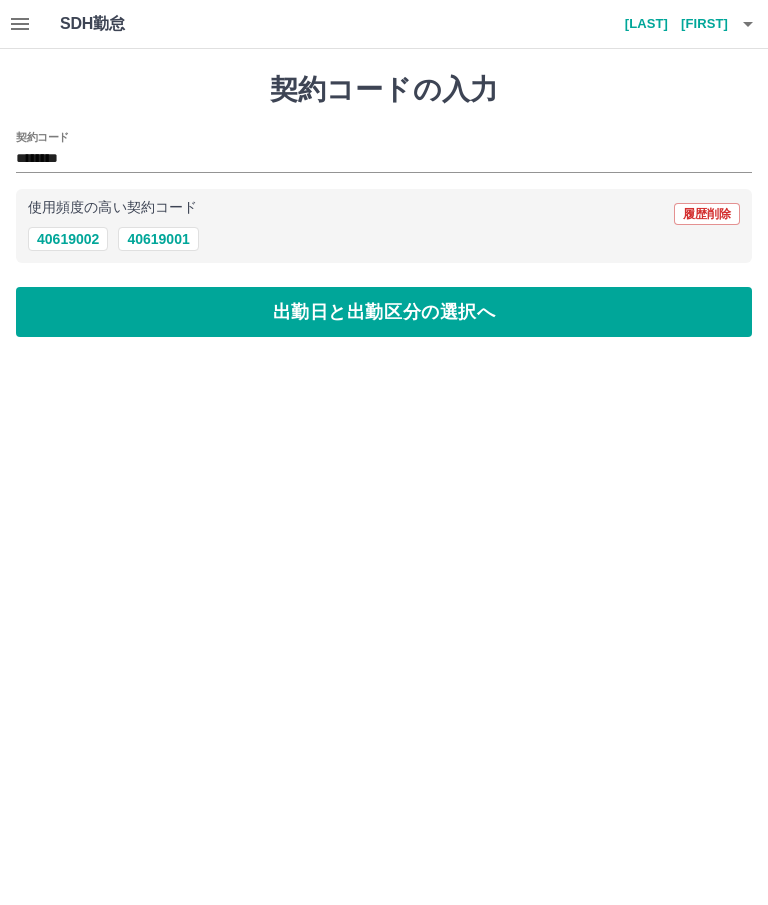 click on "出勤日と出勤区分の選択へ" at bounding box center [384, 312] 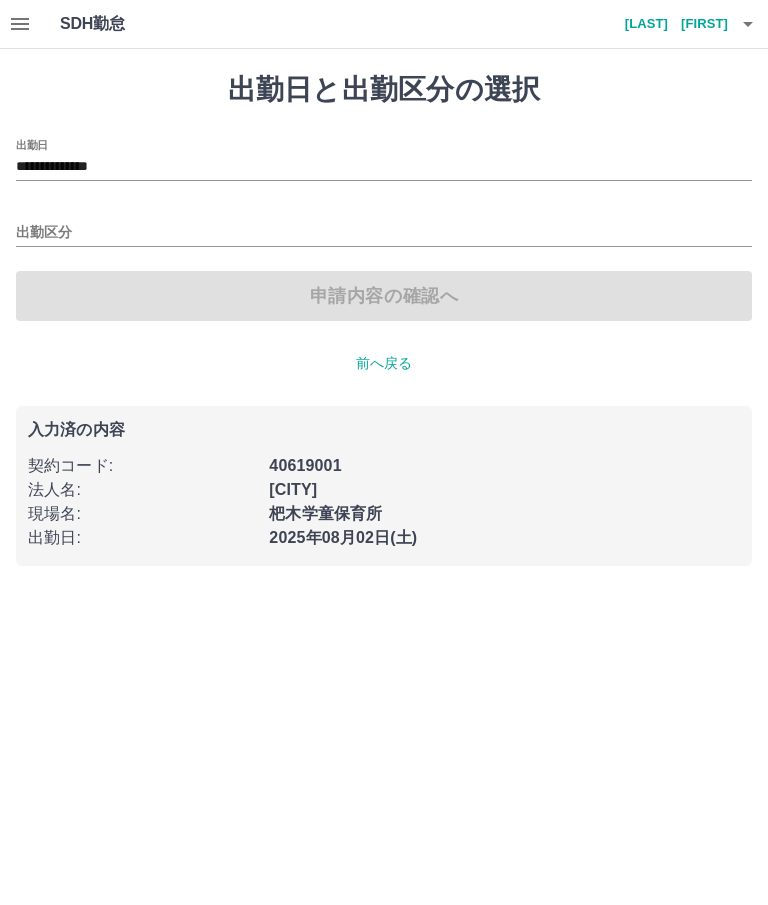 click on "**********" at bounding box center [384, 160] 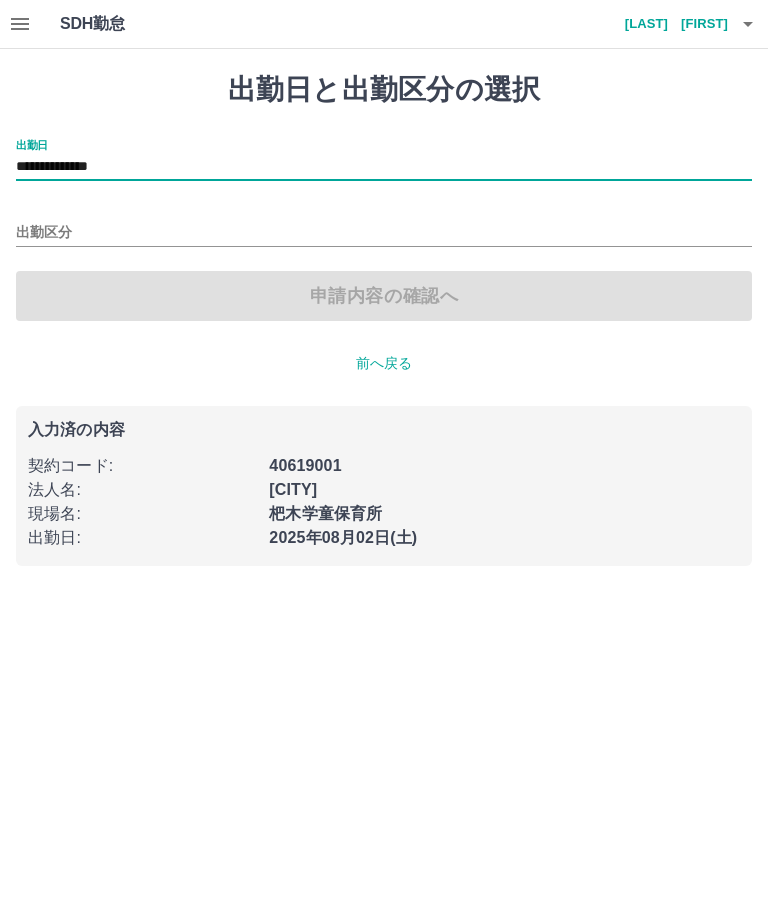 click on "**********" at bounding box center (384, 167) 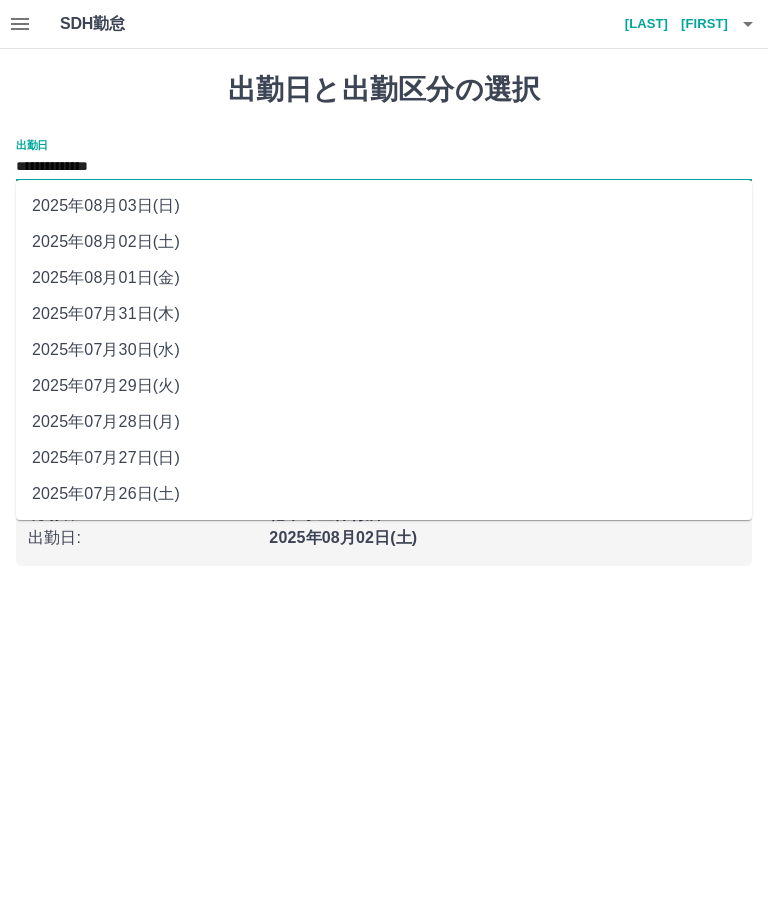 click on "2025年08月01日(金)" at bounding box center [384, 278] 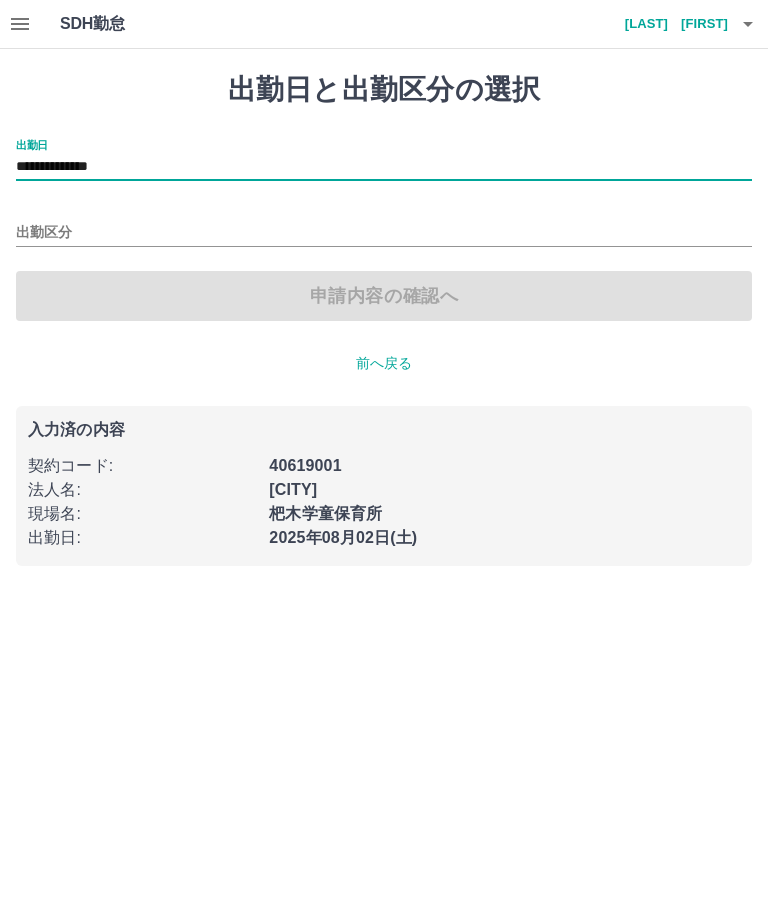 click on "出勤区分" at bounding box center [384, 233] 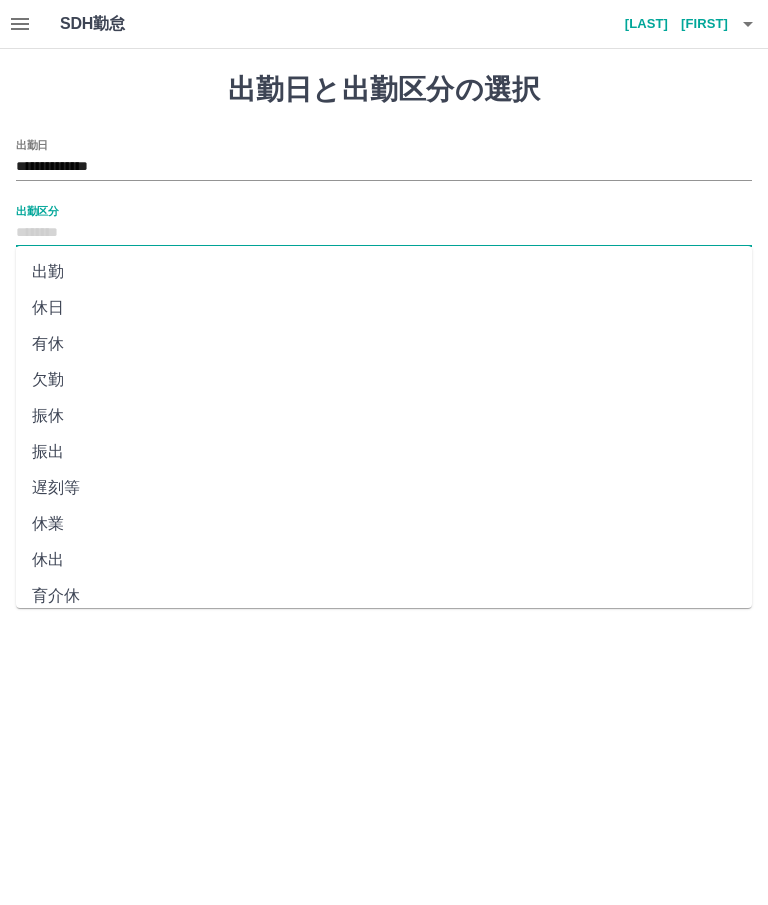 click on "休日" at bounding box center (384, 308) 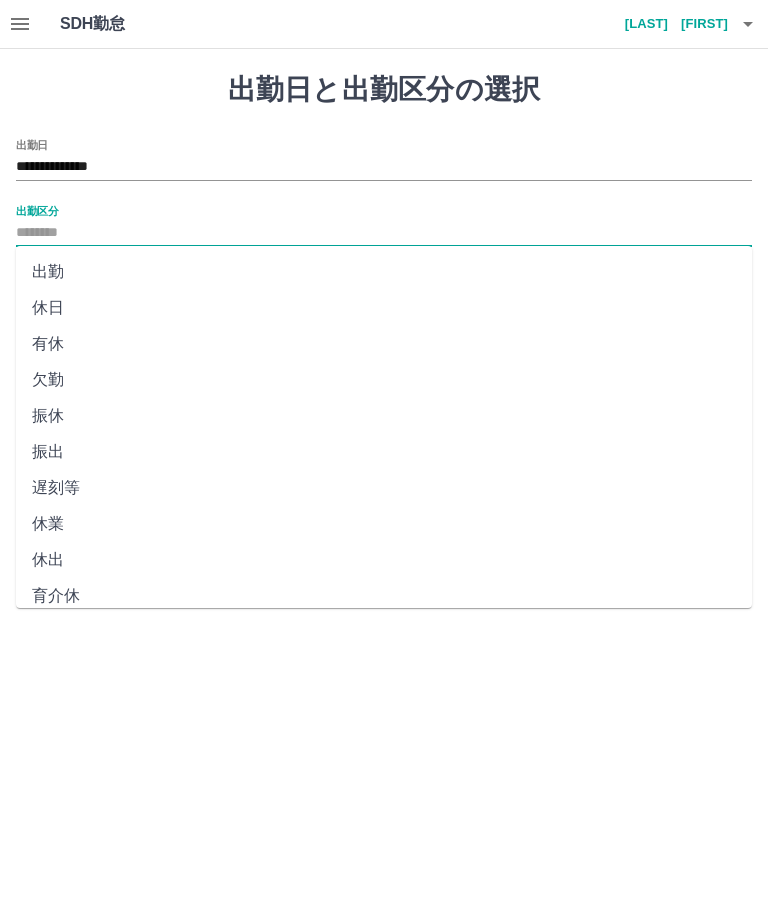 type on "**" 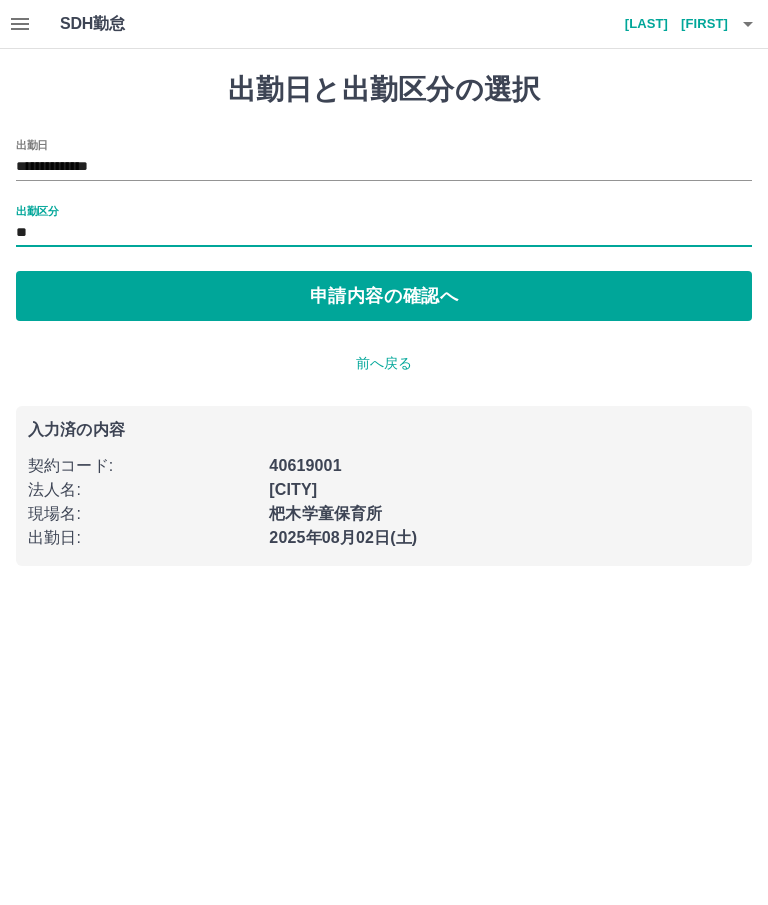click on "申請内容の確認へ" at bounding box center (384, 296) 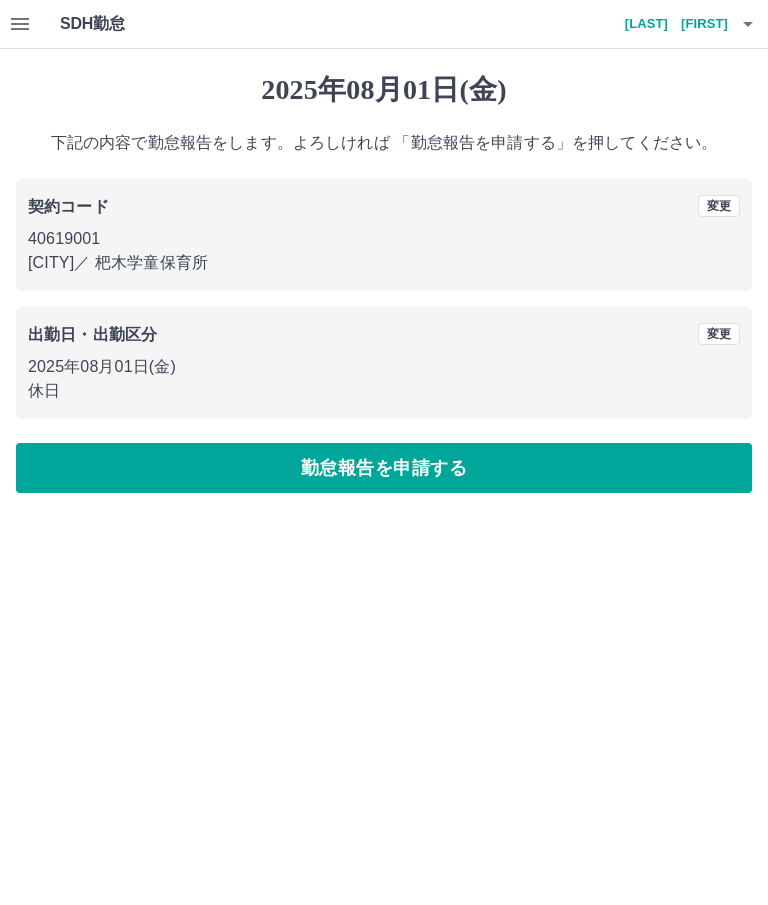click on "勤怠報告を申請する" at bounding box center (384, 468) 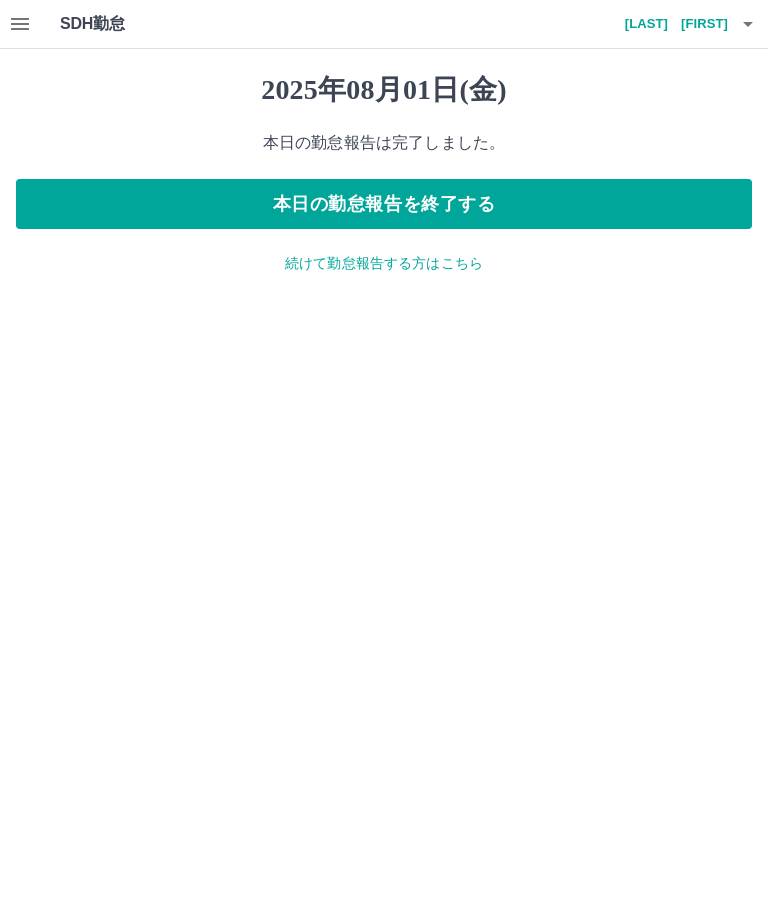 click on "本日の勤怠報告を終了する" at bounding box center (384, 204) 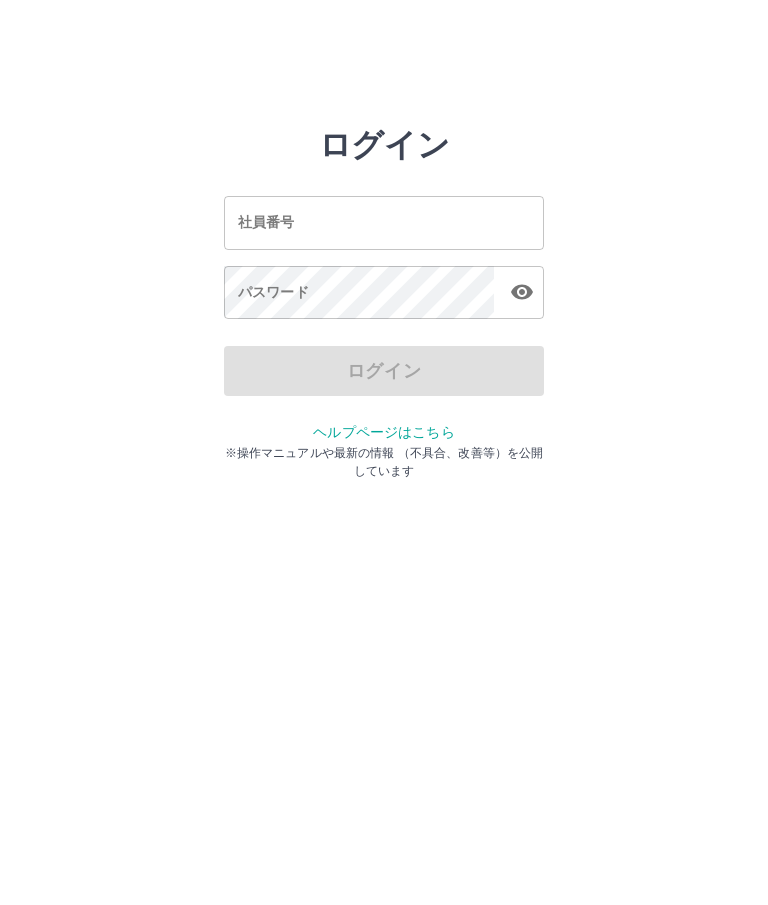 scroll, scrollTop: 0, scrollLeft: 0, axis: both 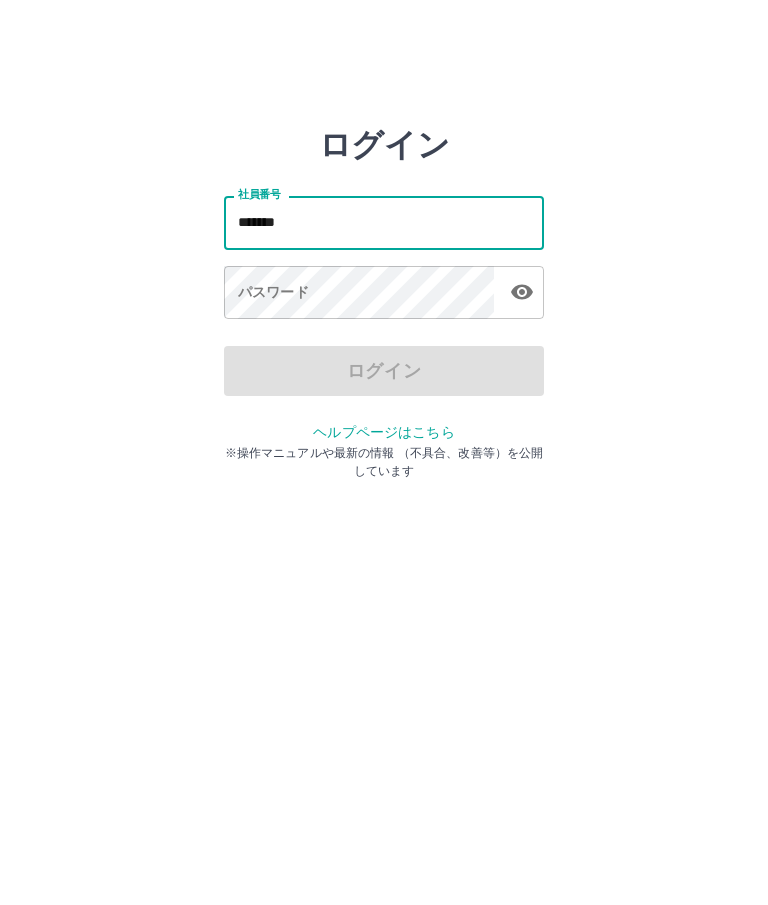 type on "*******" 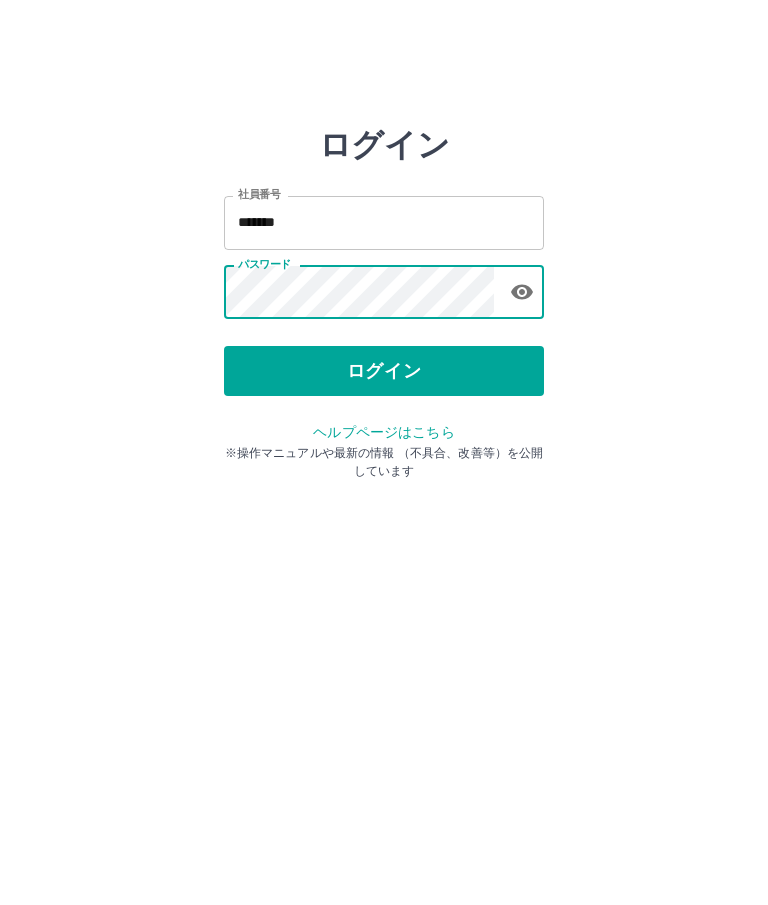 click on "ログイン" at bounding box center [384, 371] 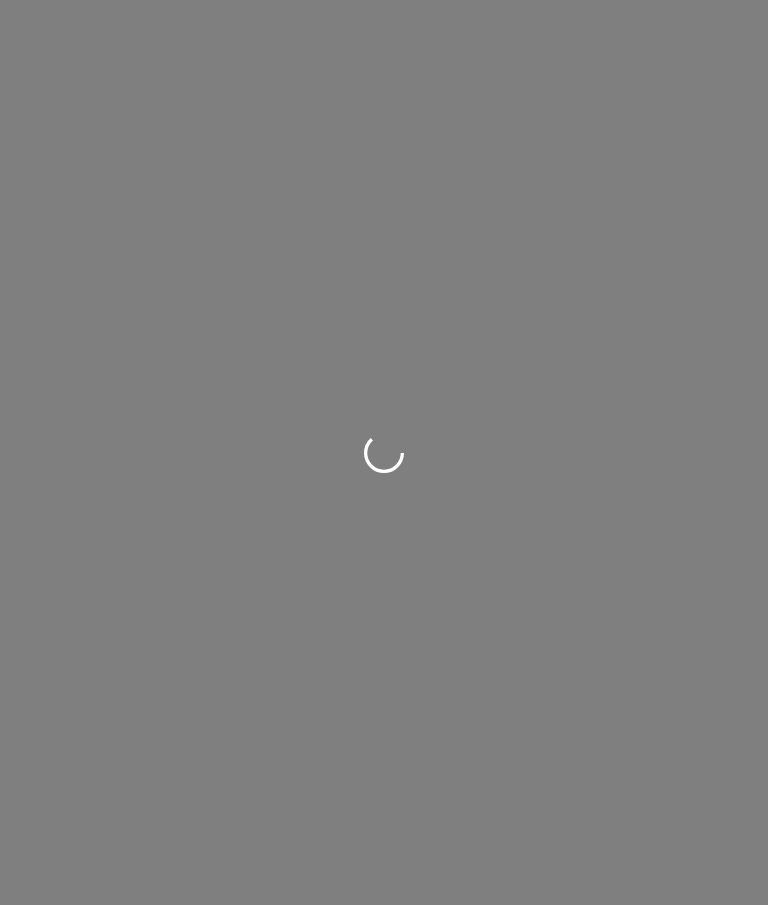 scroll, scrollTop: 0, scrollLeft: 0, axis: both 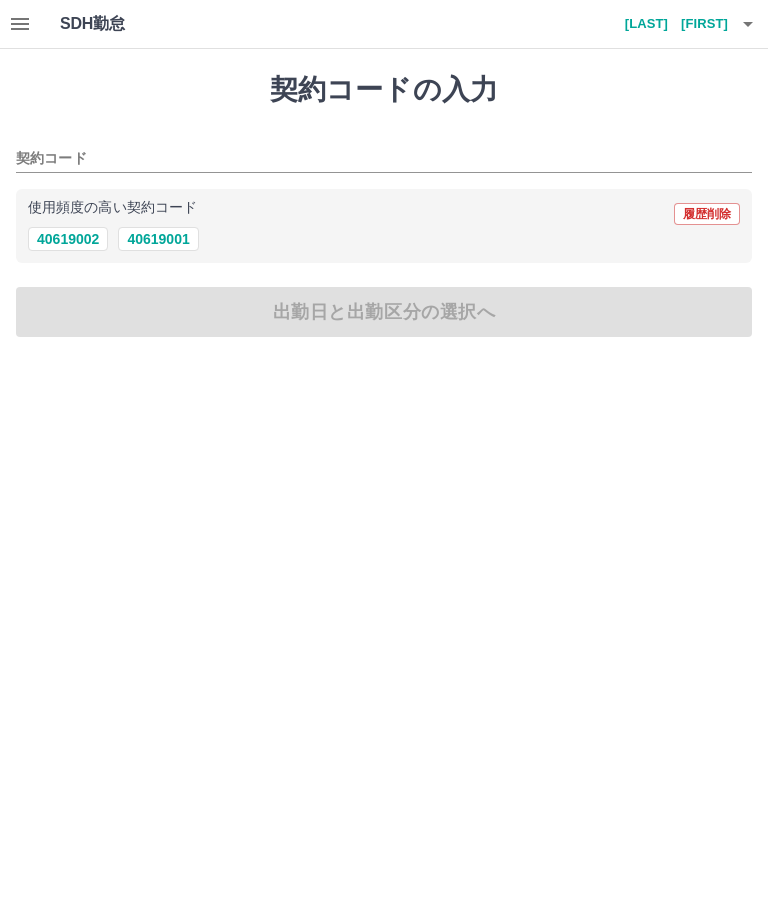 click on "40619001" at bounding box center [158, 239] 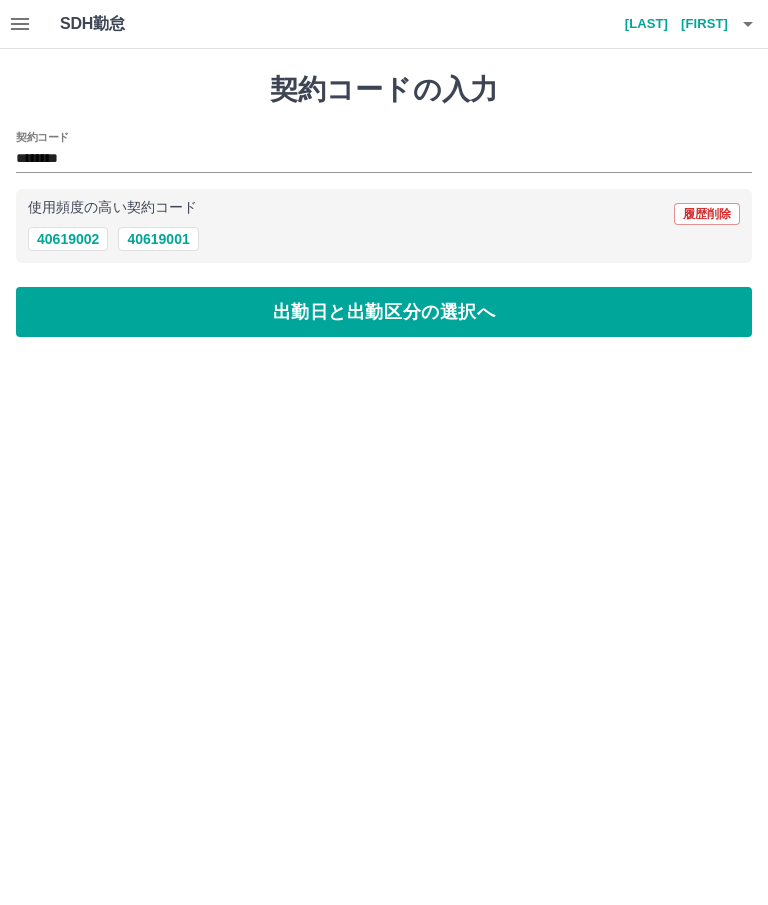type on "********" 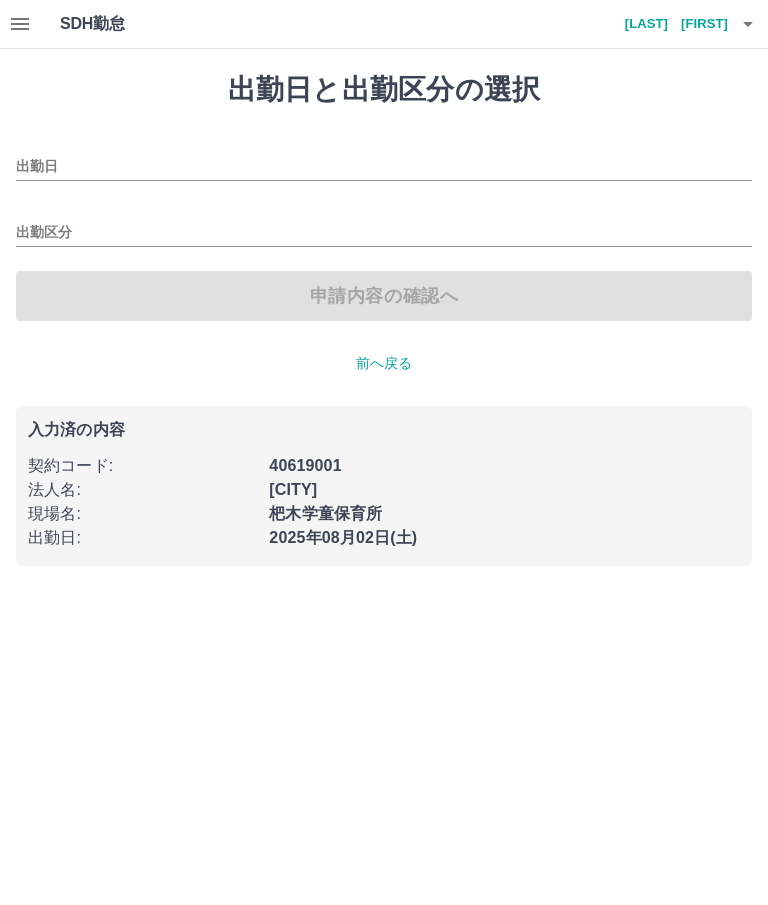 type on "**********" 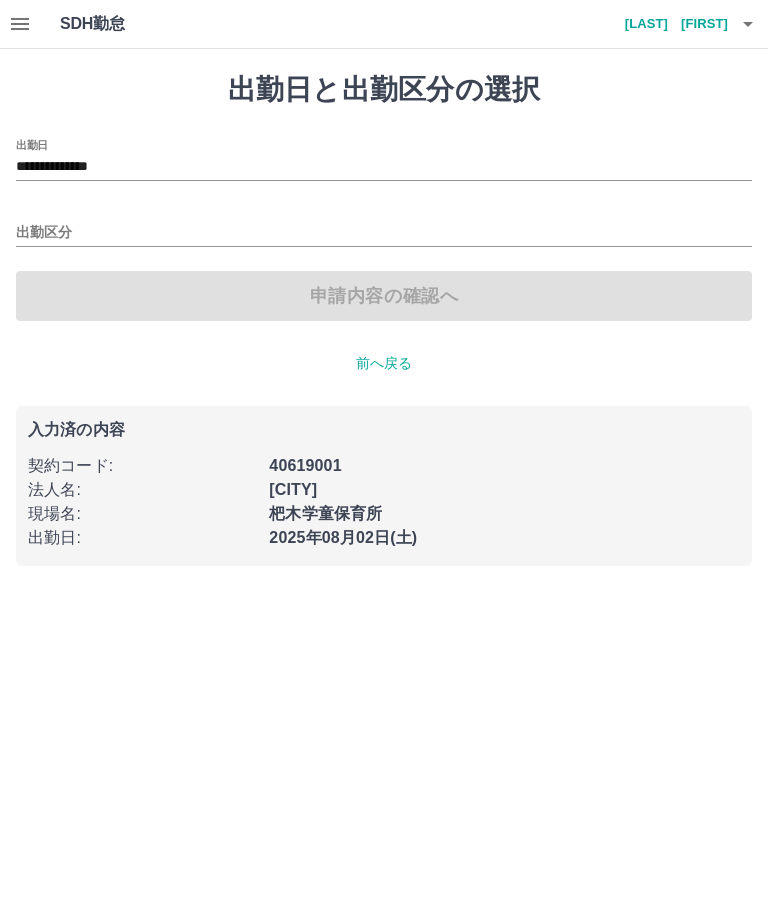 click on "出勤区分" at bounding box center [384, 233] 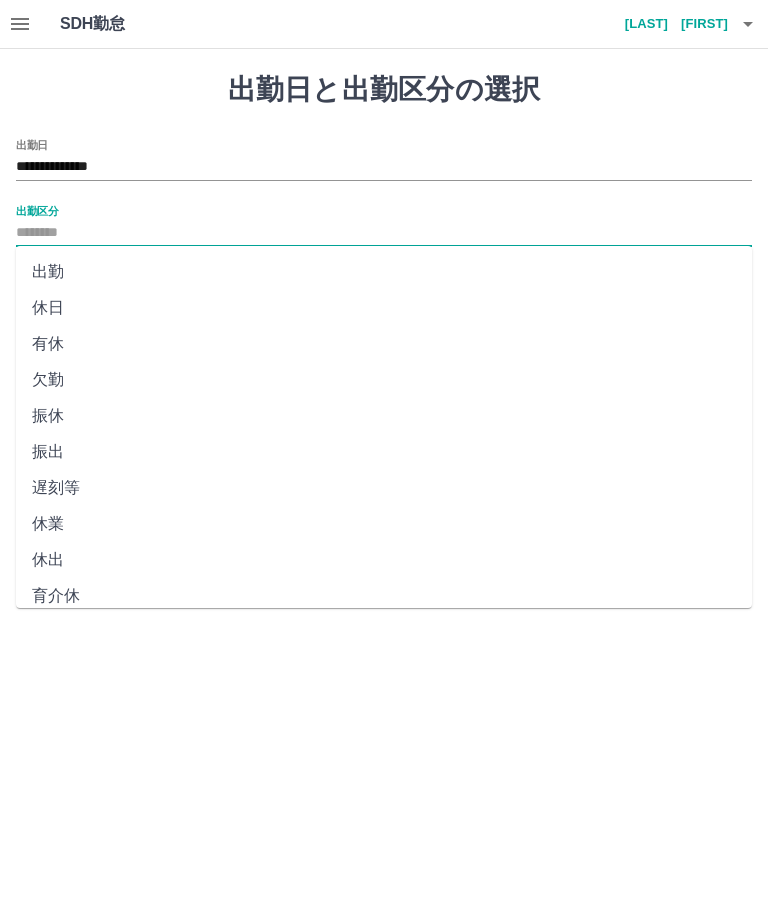 click on "出勤" at bounding box center [384, 272] 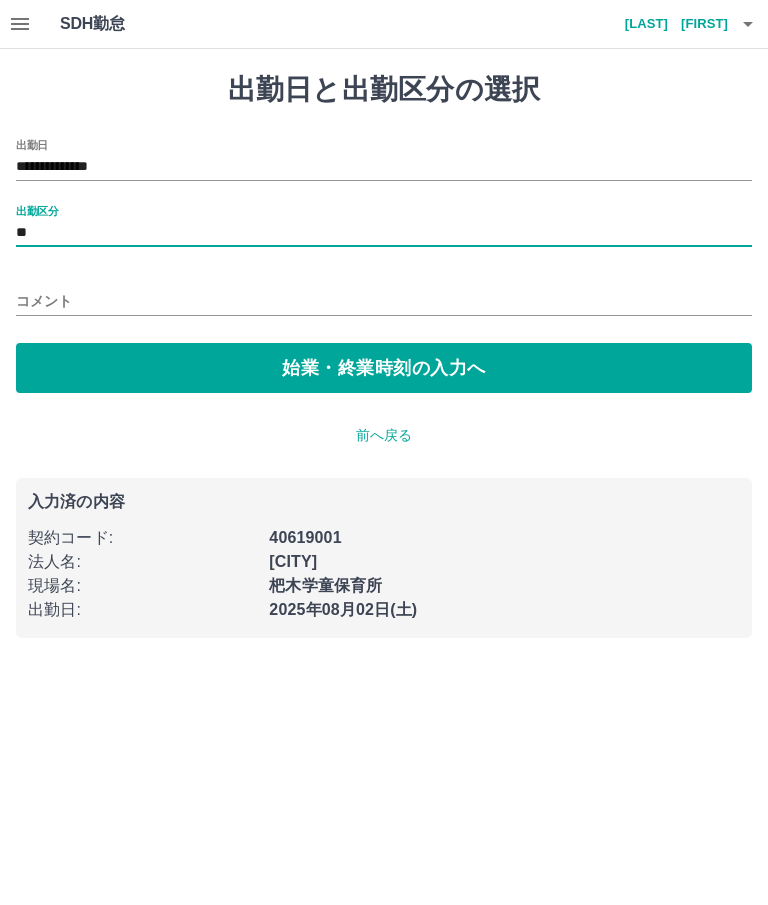 click on "始業・終業時刻の入力へ" at bounding box center [384, 368] 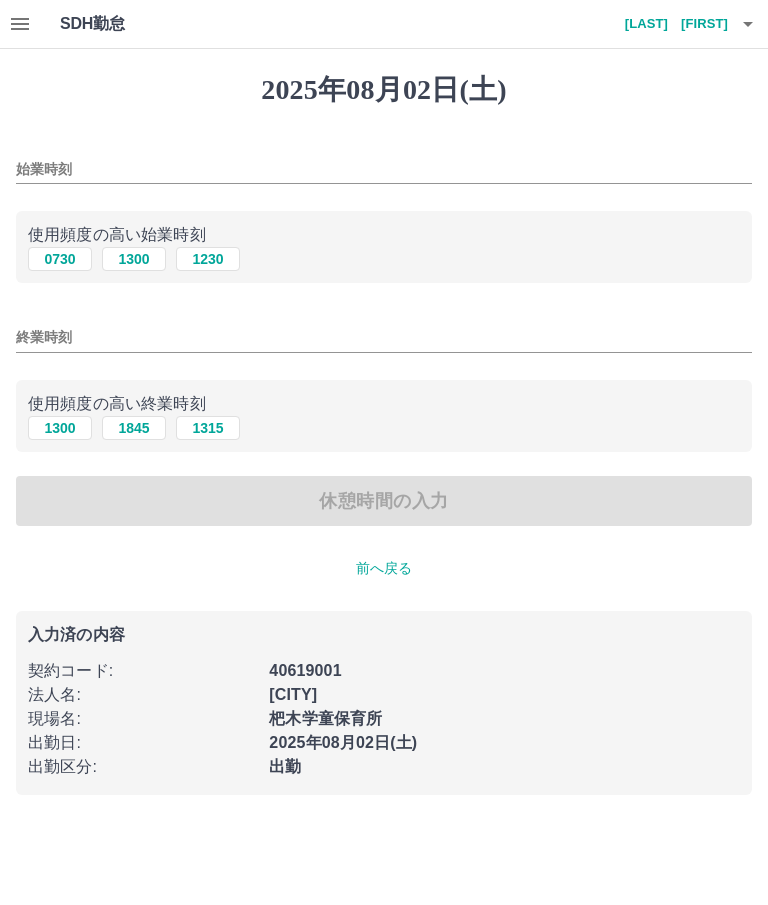click on "0730" at bounding box center [60, 259] 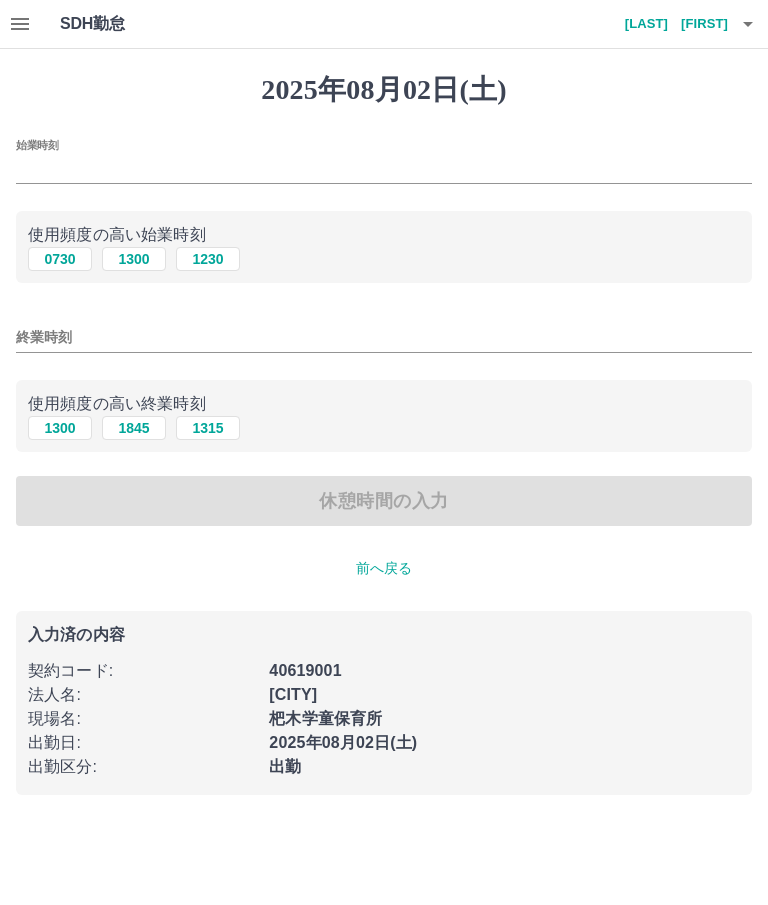 type on "****" 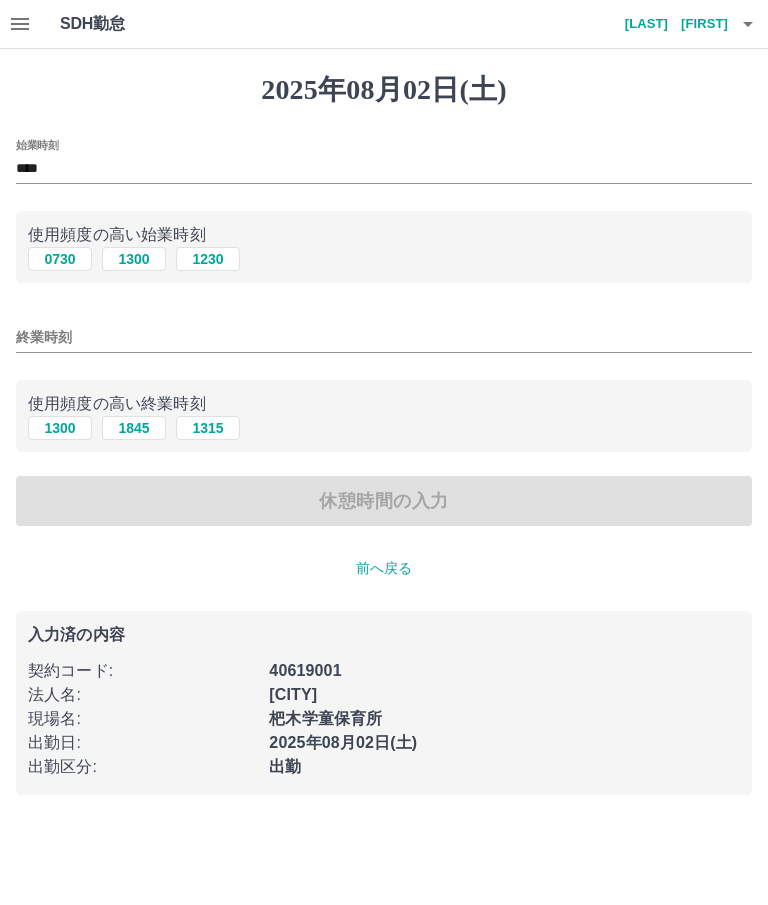 click on "1300" at bounding box center (60, 428) 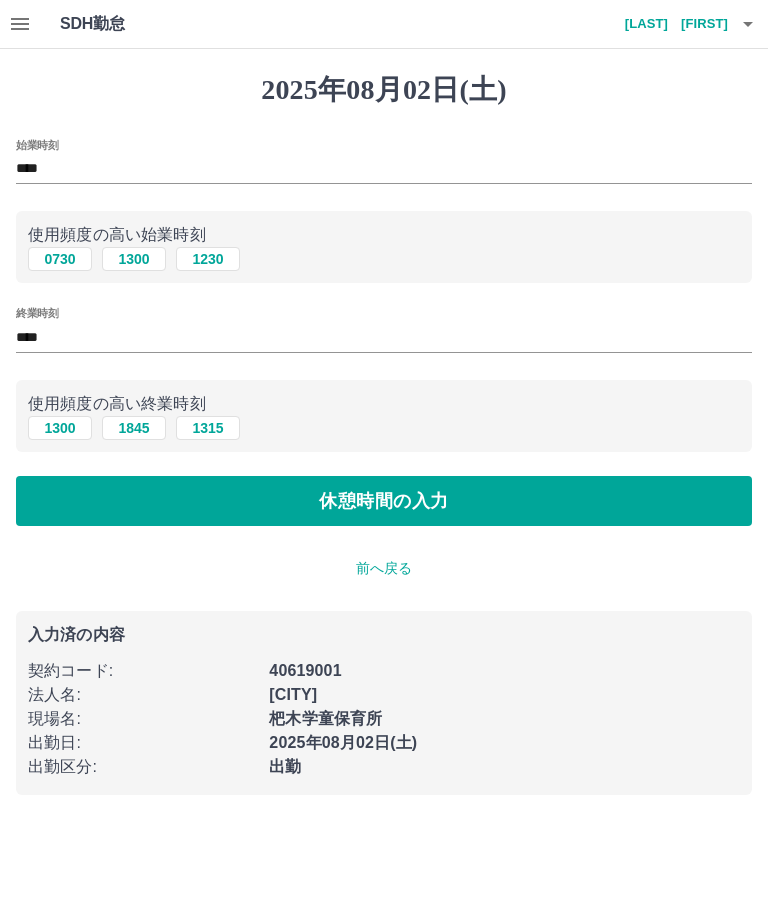 click on "休憩時間の入力" at bounding box center (384, 501) 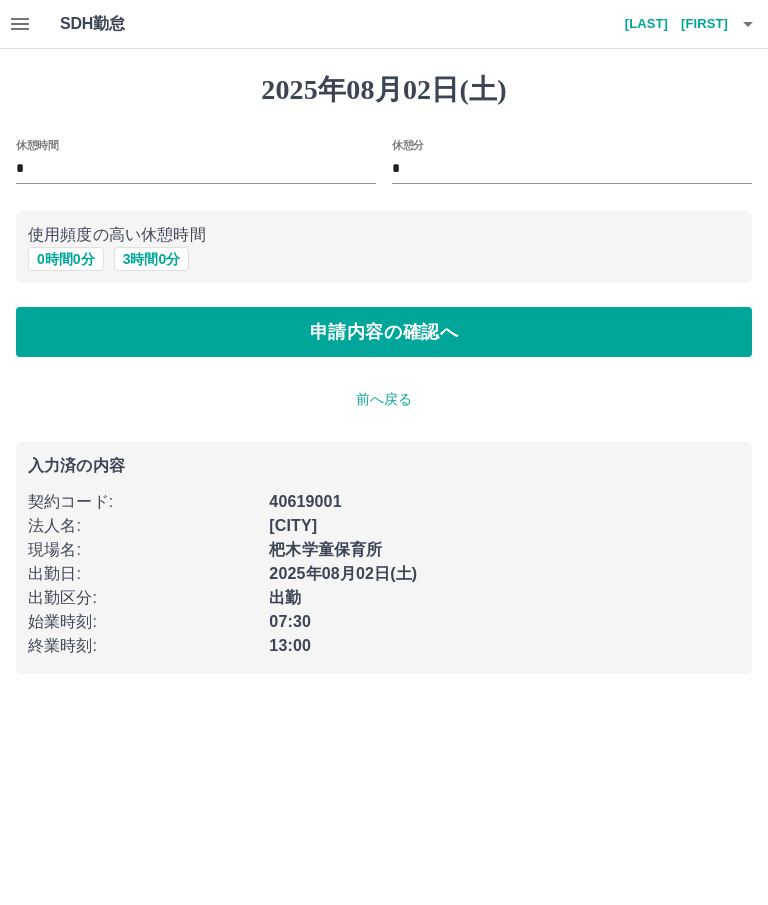 click on "申請内容の確認へ" at bounding box center (384, 332) 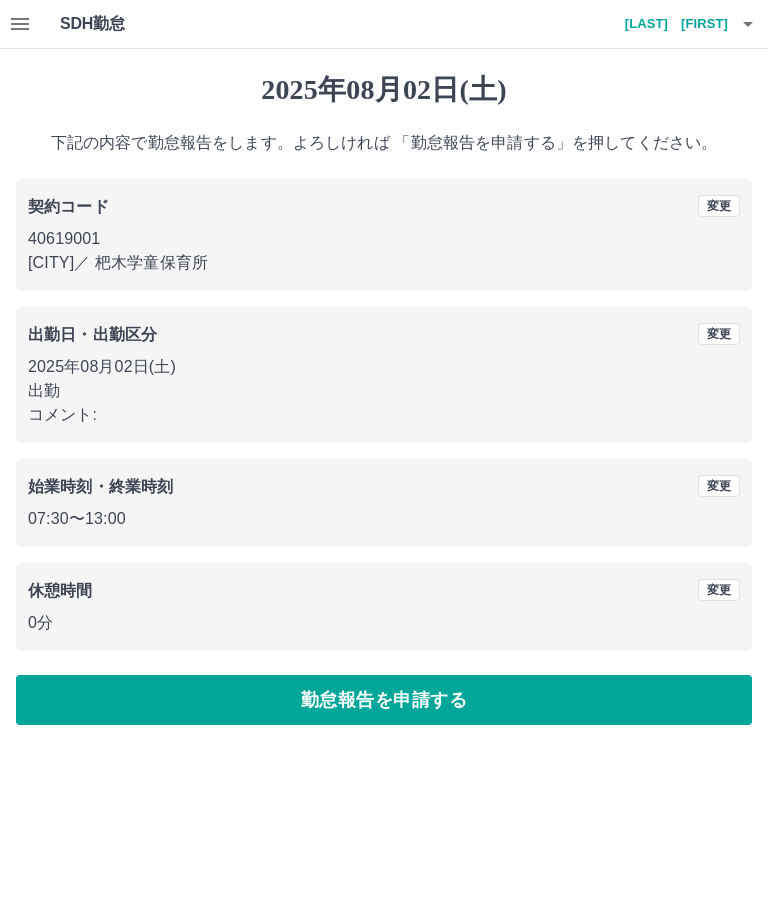 click on "勤怠報告を申請する" at bounding box center (384, 700) 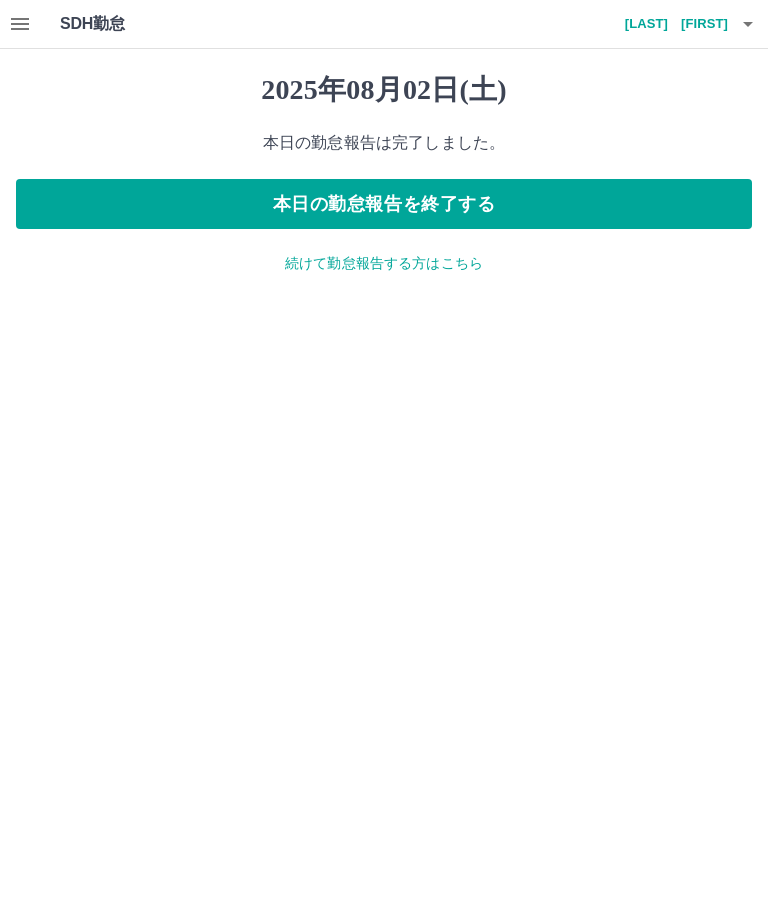 click on "本日の勤怠報告を終了する" at bounding box center (384, 204) 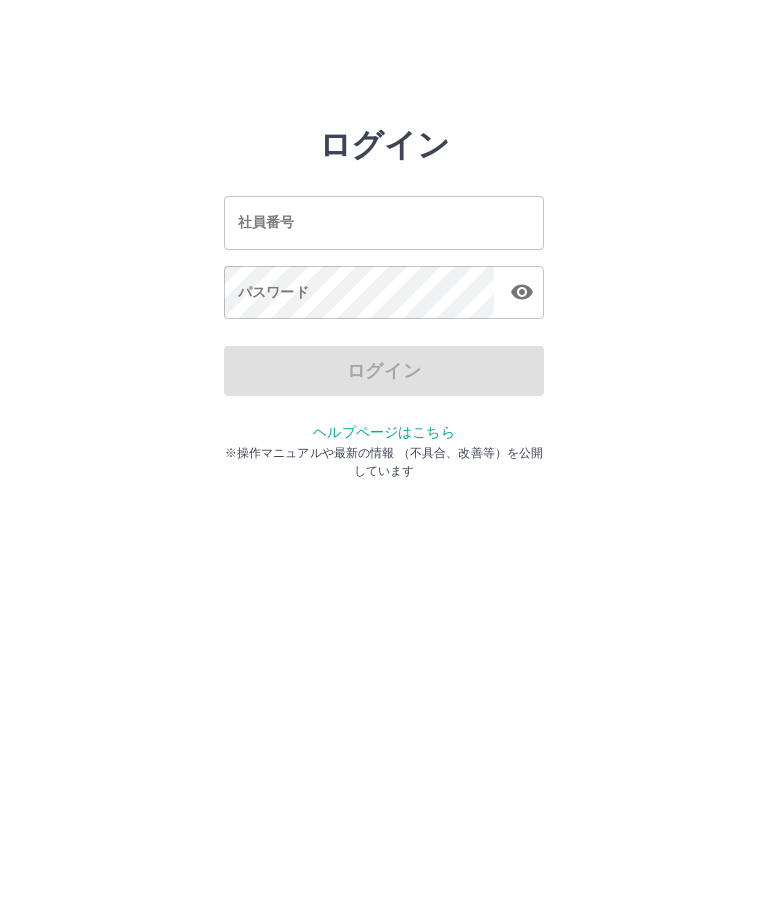 scroll, scrollTop: 0, scrollLeft: 0, axis: both 